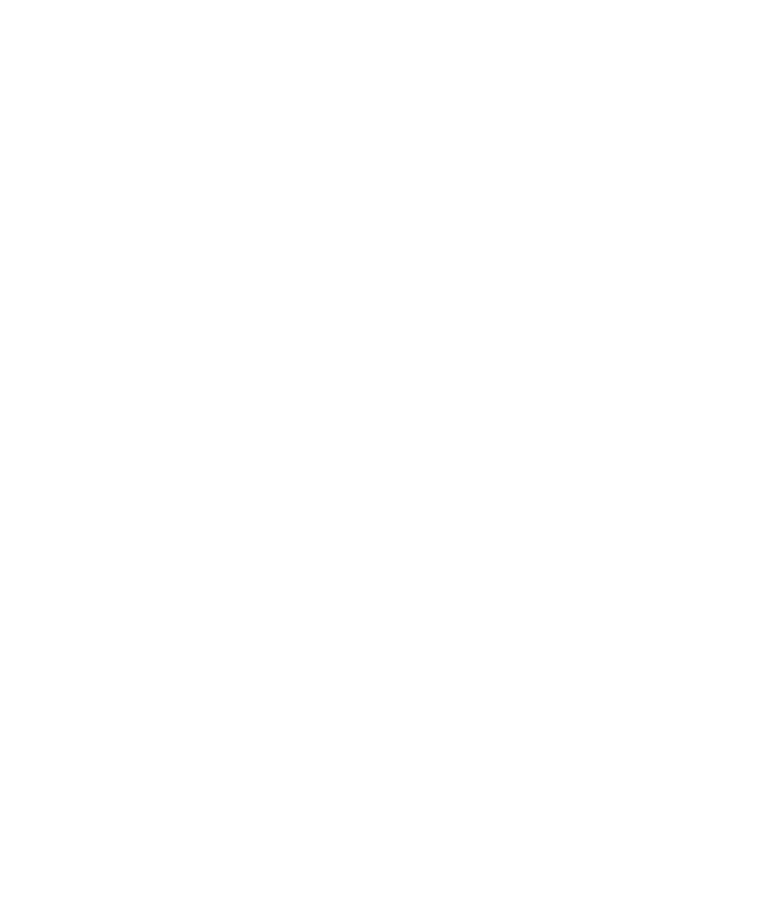 select on "*" 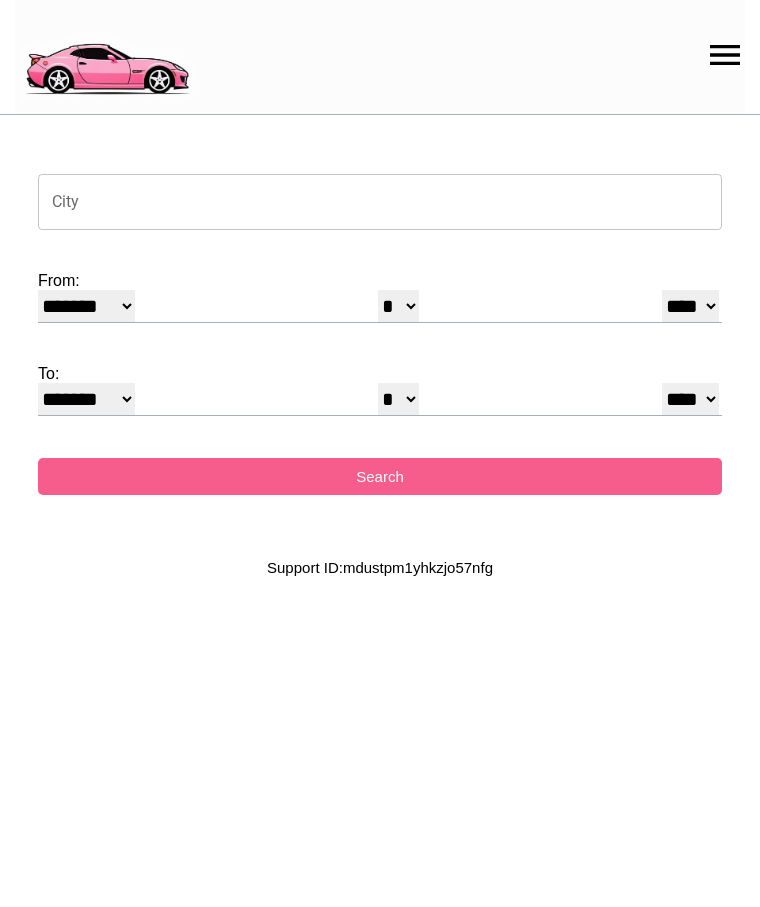scroll, scrollTop: 0, scrollLeft: 0, axis: both 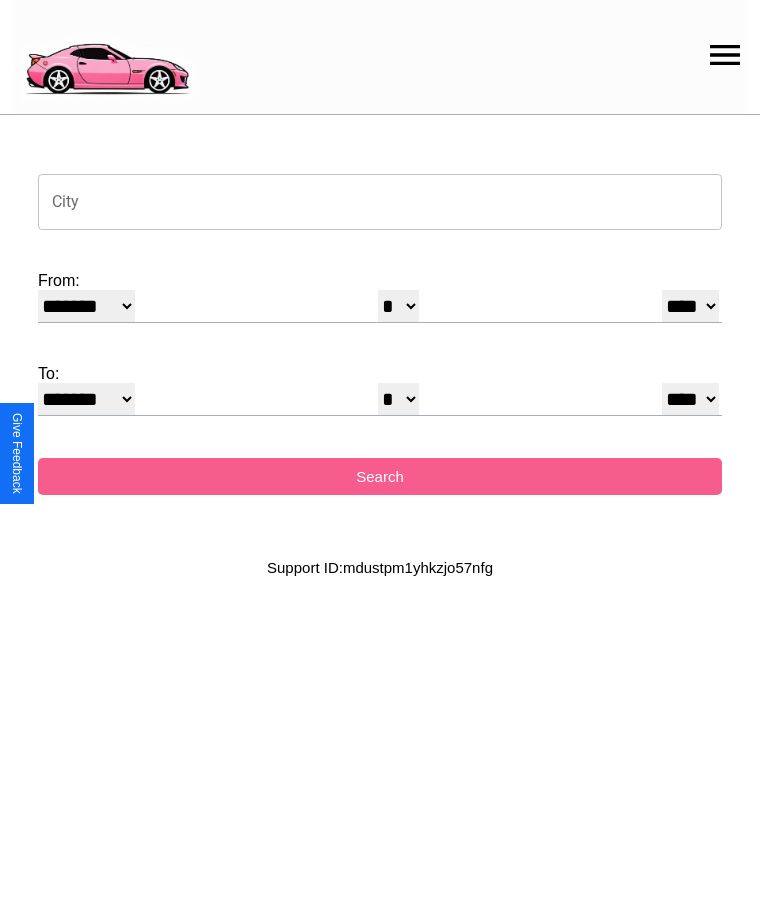click 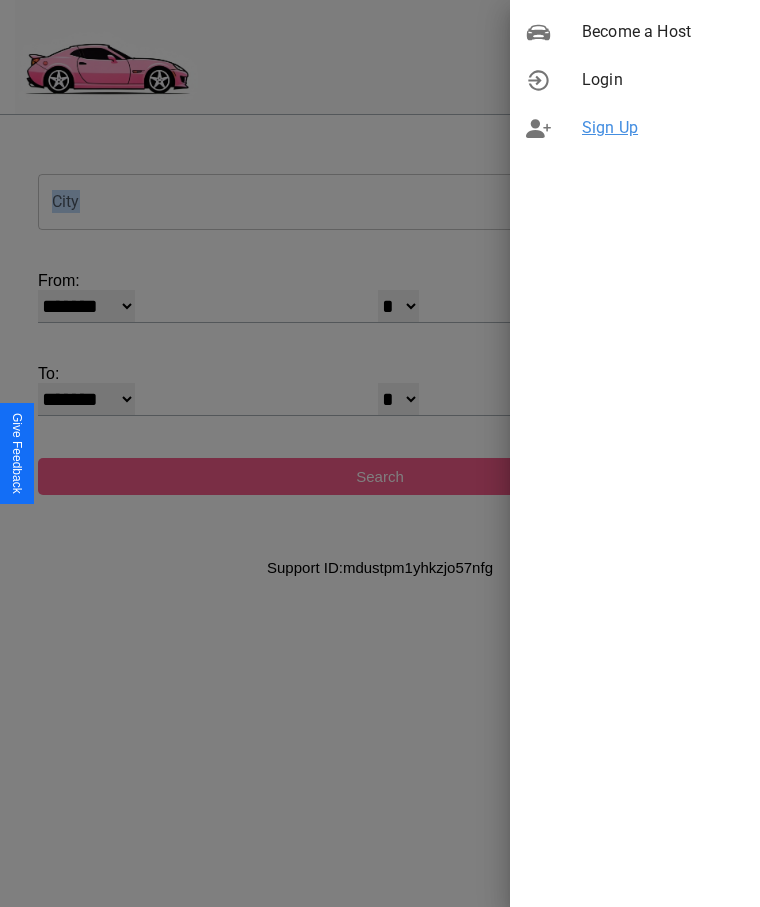 click on "Sign Up" at bounding box center [663, 128] 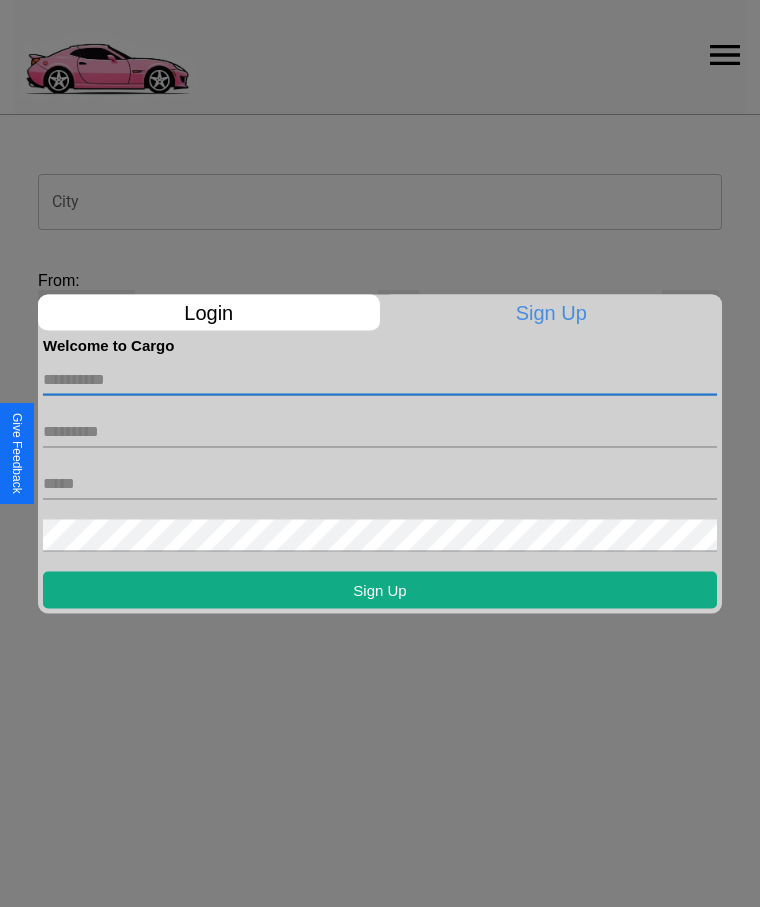 click at bounding box center (380, 379) 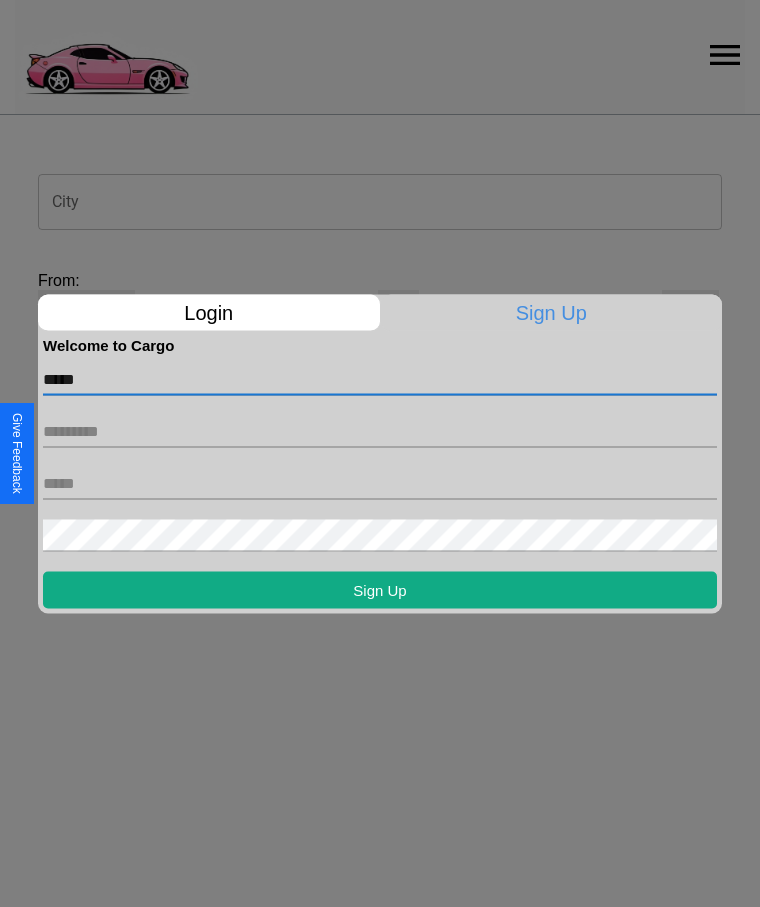 type on "*****" 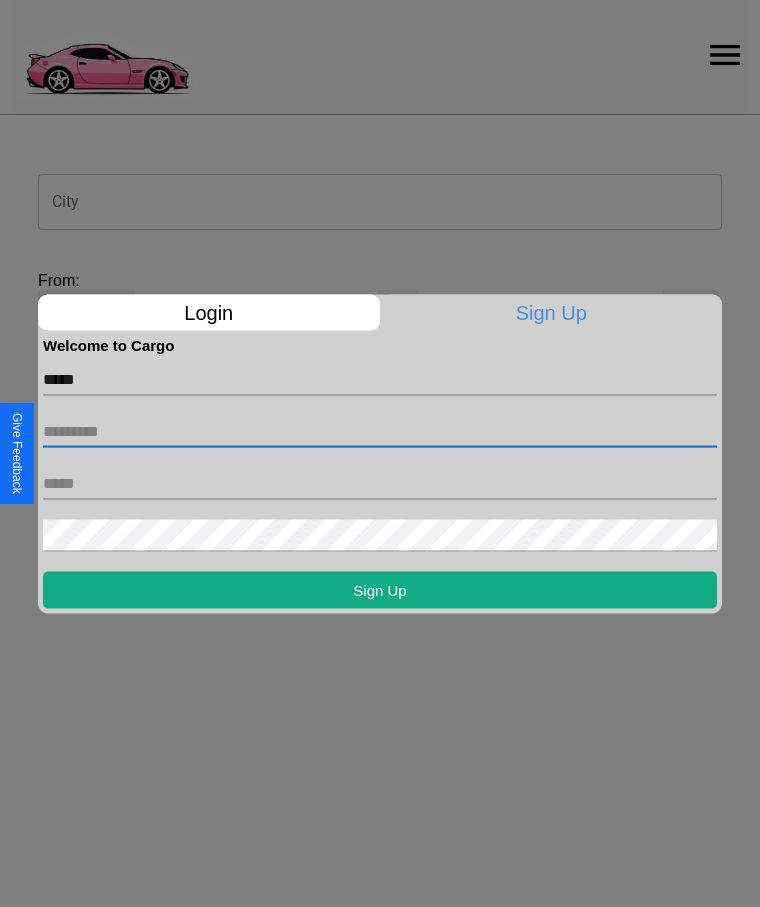 click at bounding box center [380, 431] 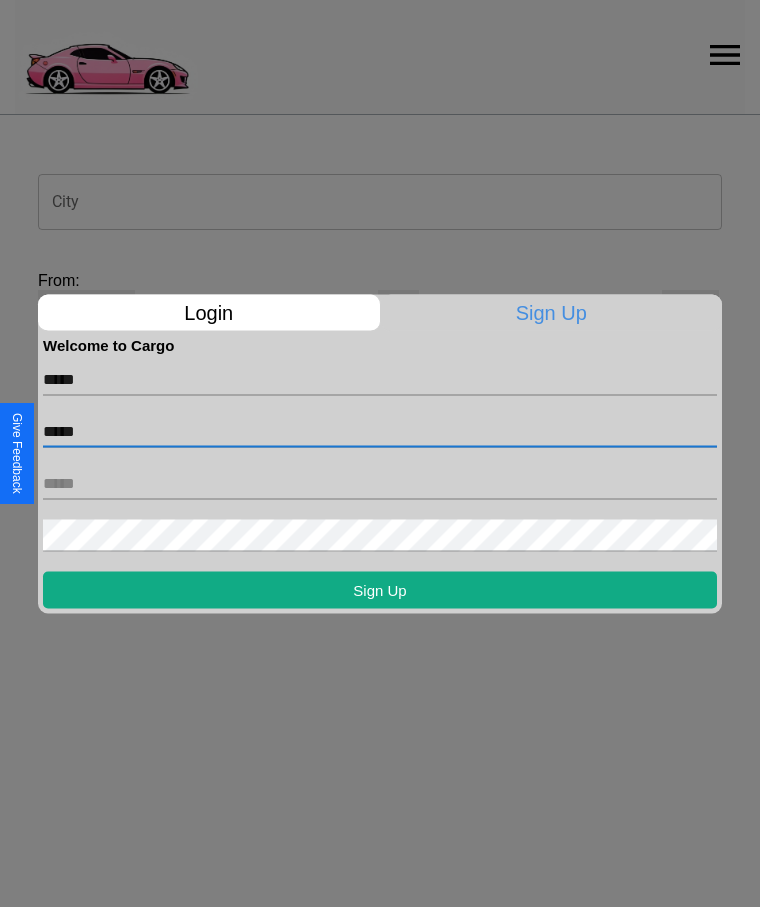 type on "*****" 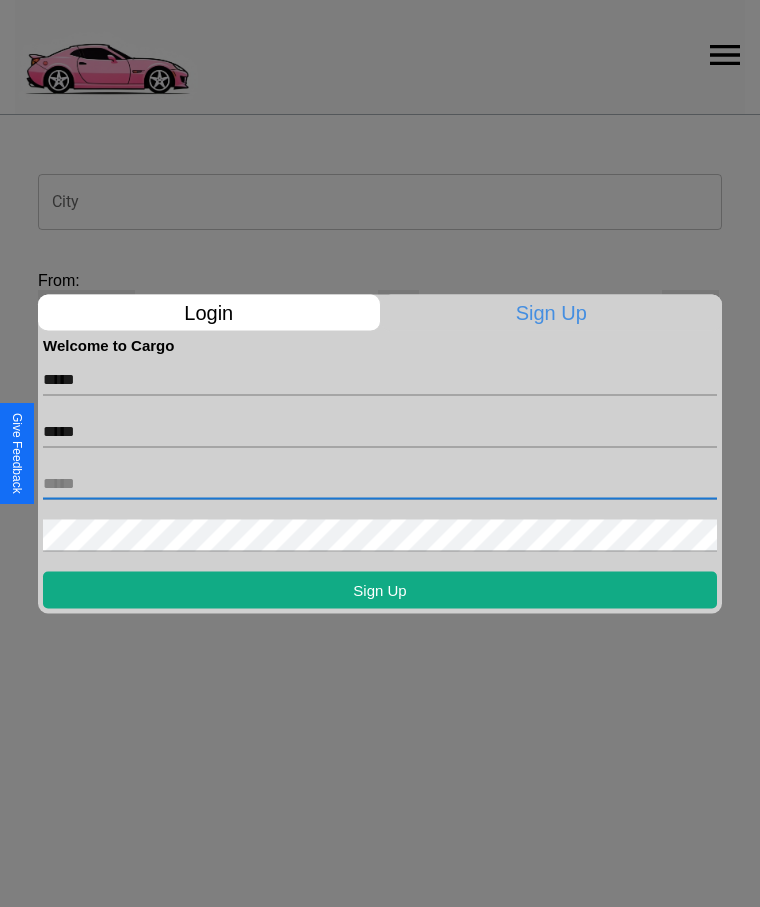 click at bounding box center [380, 483] 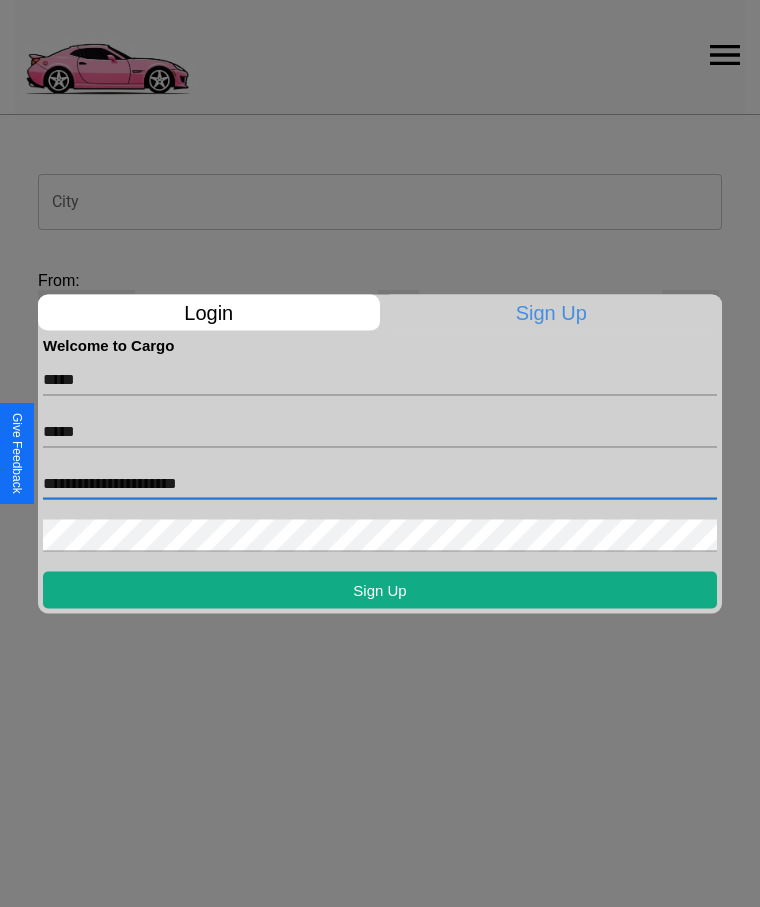 type on "**********" 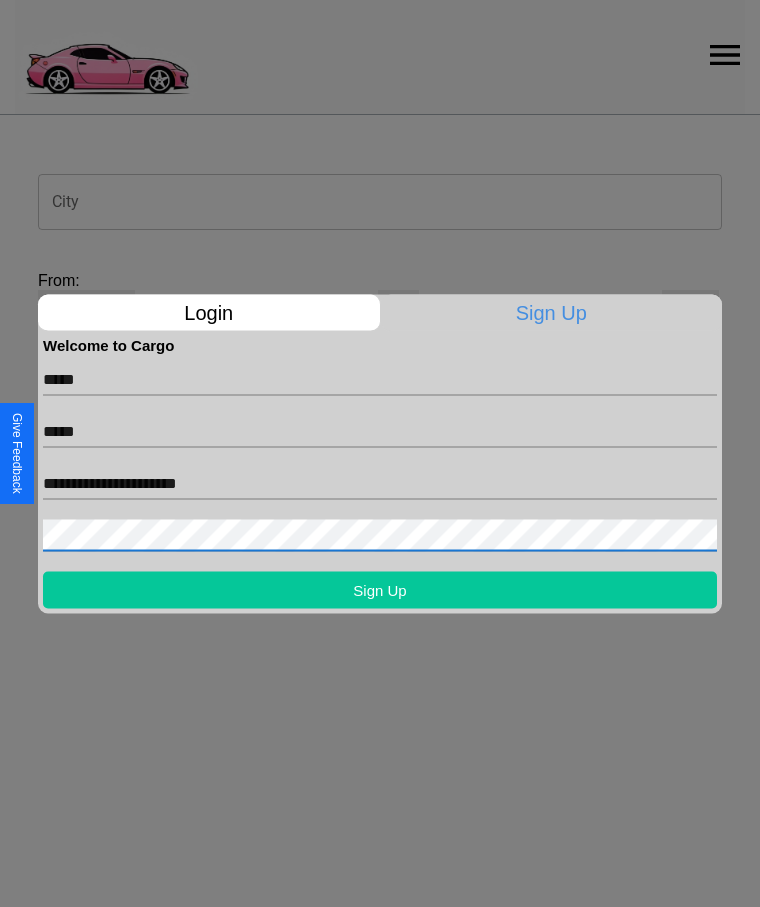 click on "Sign Up" at bounding box center [380, 589] 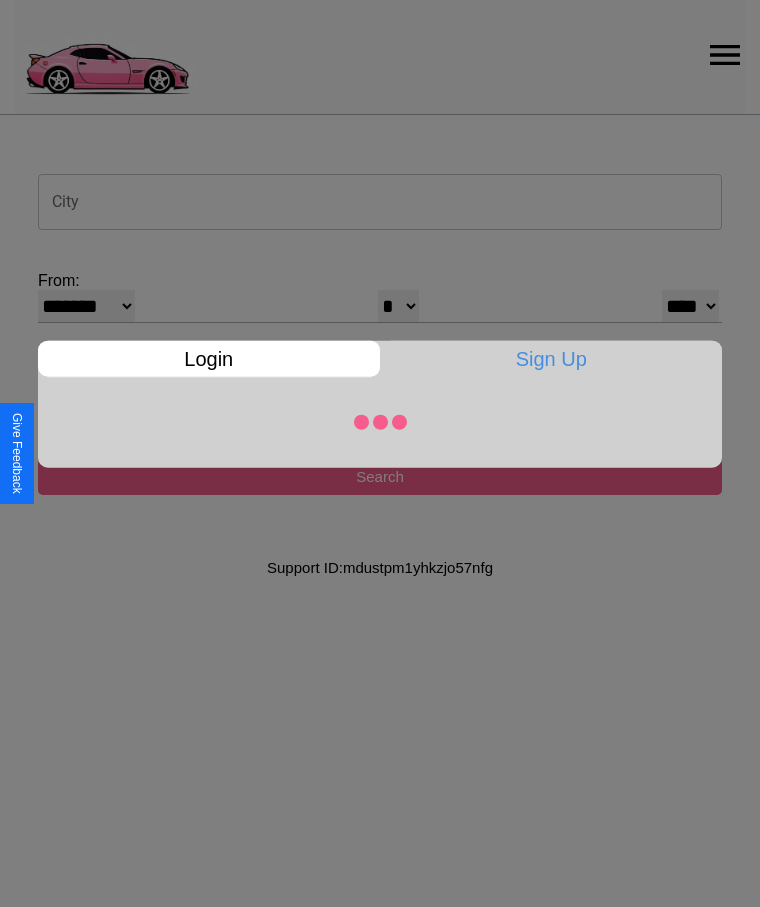 select on "*" 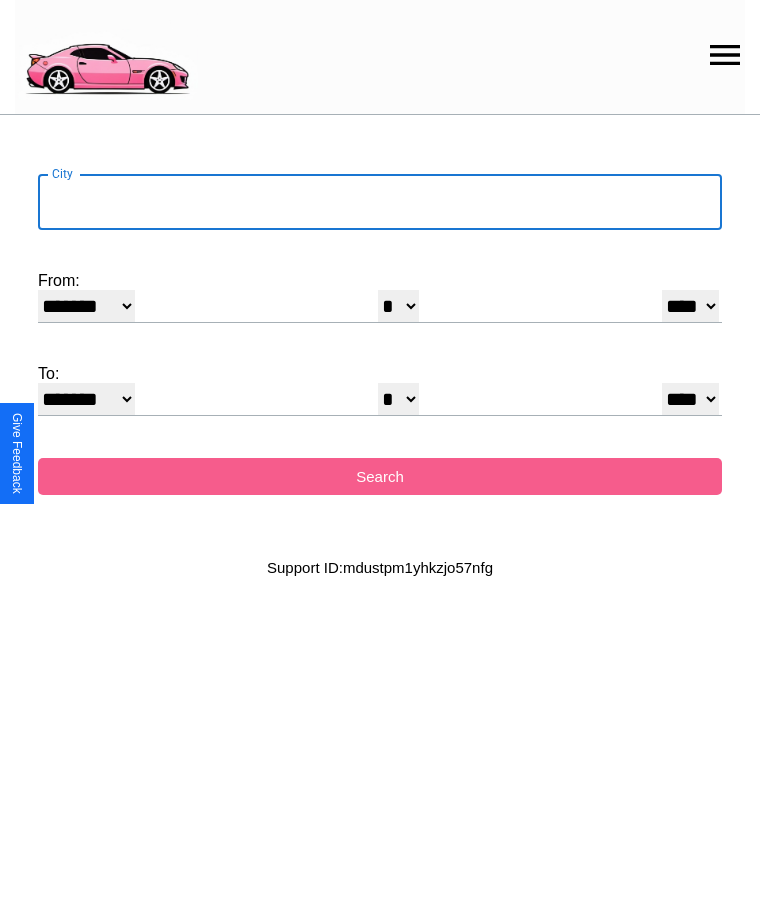 click on "City" at bounding box center (380, 202) 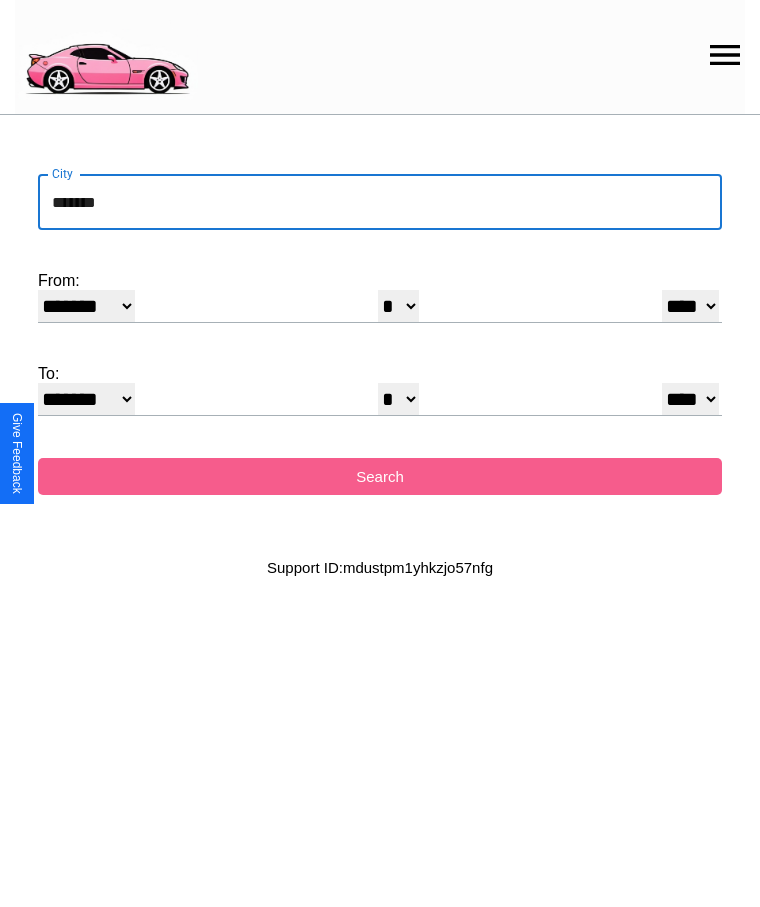type on "*******" 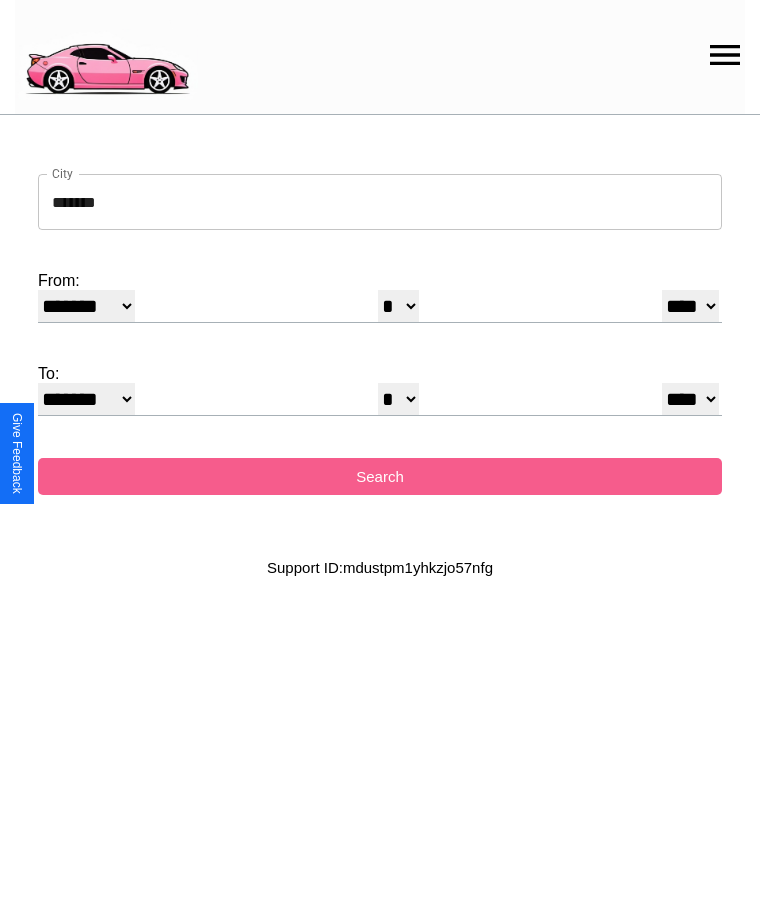 click on "******* ******** ***** ***** *** **** **** ****** ********* ******* ******** ********" at bounding box center (86, 306) 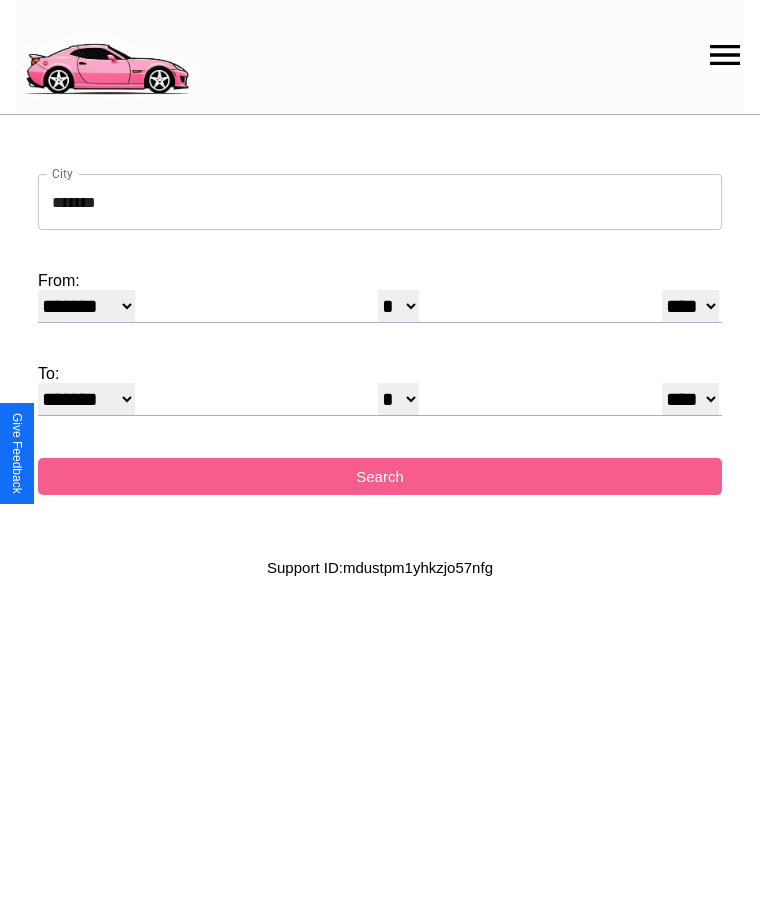select on "*" 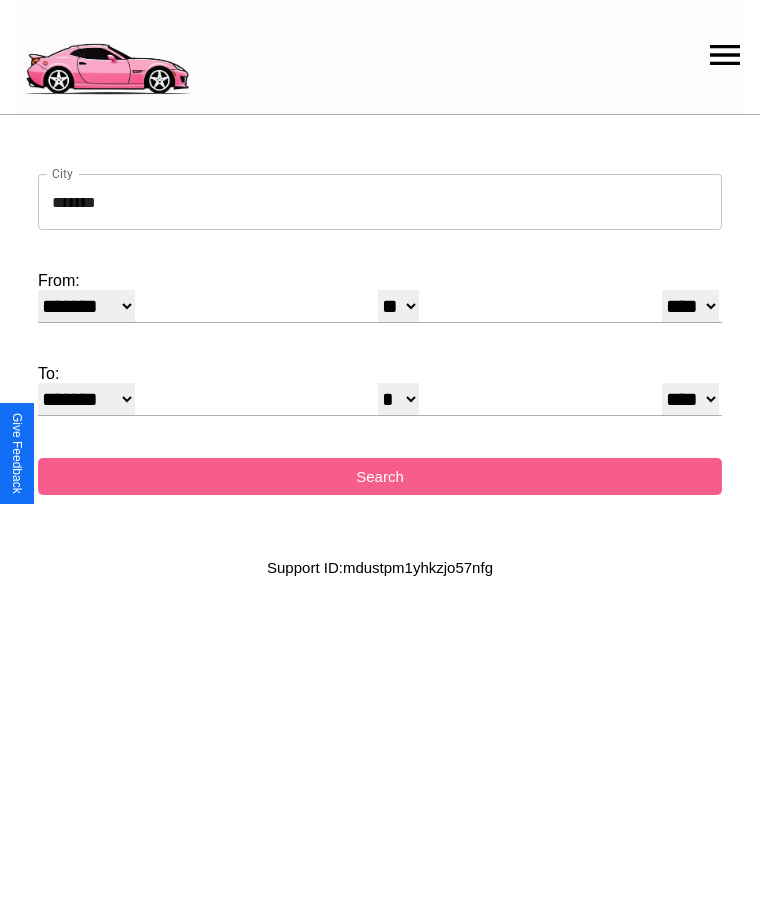 click on "**** **** **** **** **** **** **** **** **** ****" at bounding box center [690, 306] 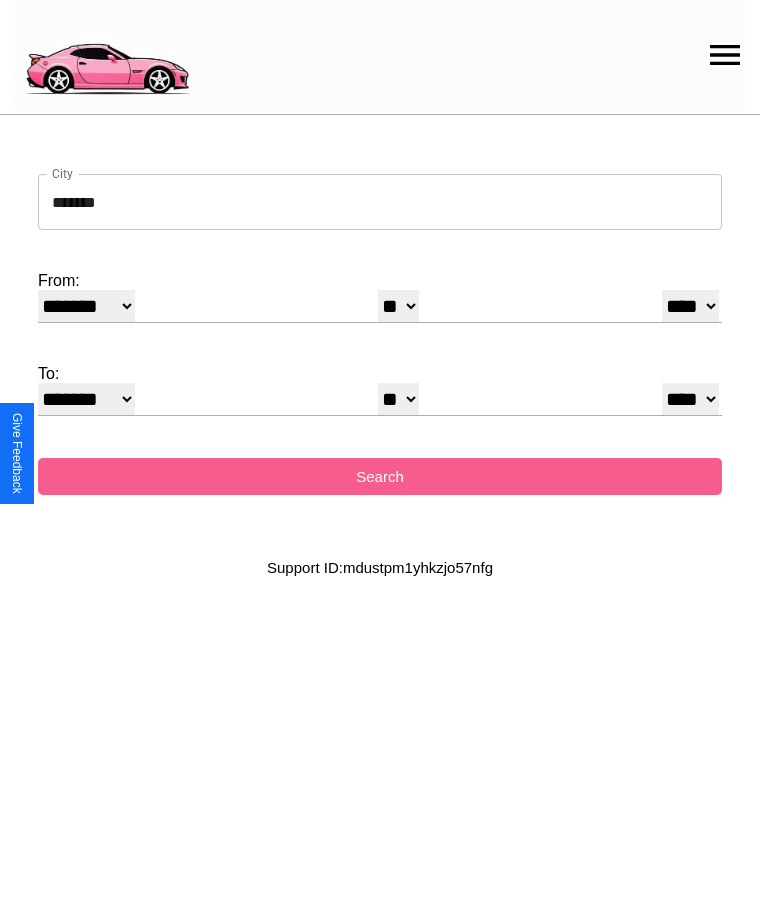 click on "******* ******** ***** ***** *** **** **** ****** ********* ******* ******** ********" at bounding box center (86, 399) 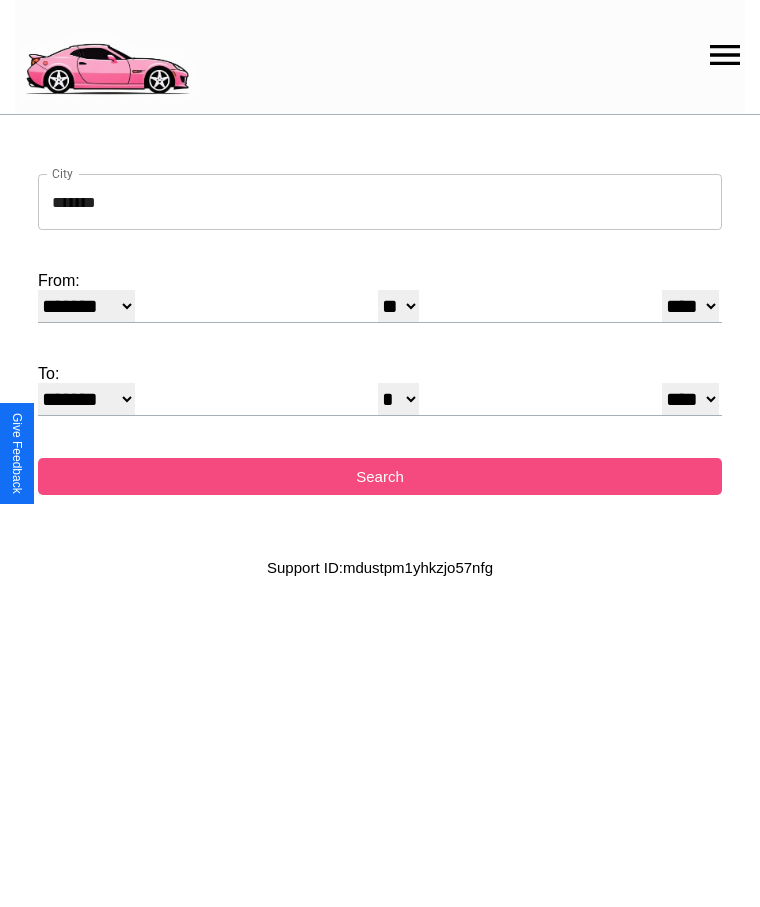 click on "Search" at bounding box center [380, 476] 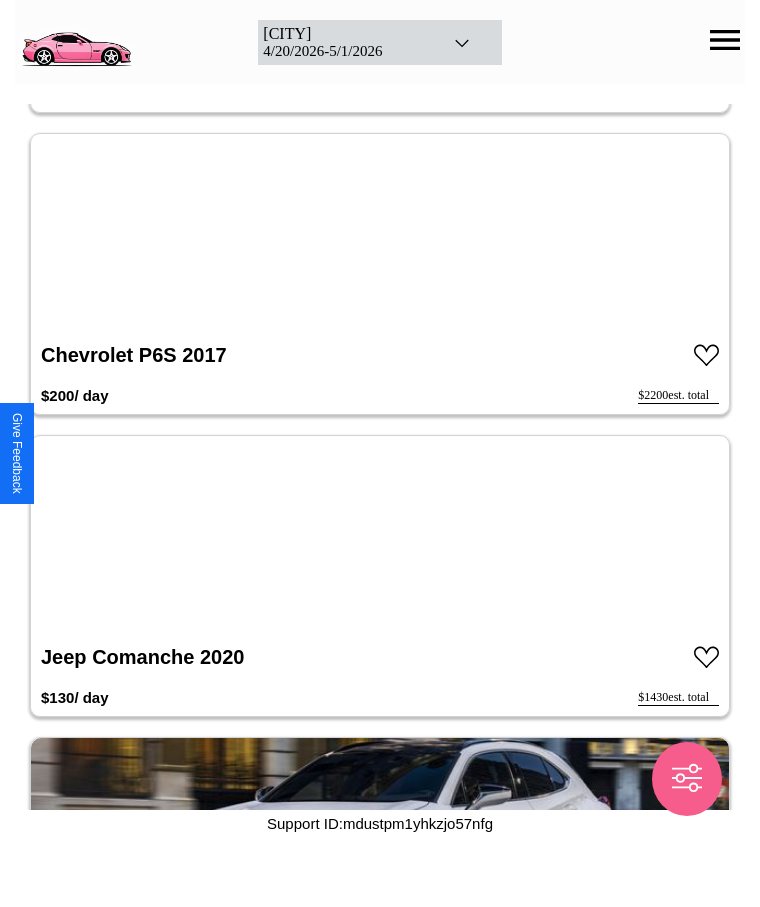 scroll, scrollTop: 10086, scrollLeft: 0, axis: vertical 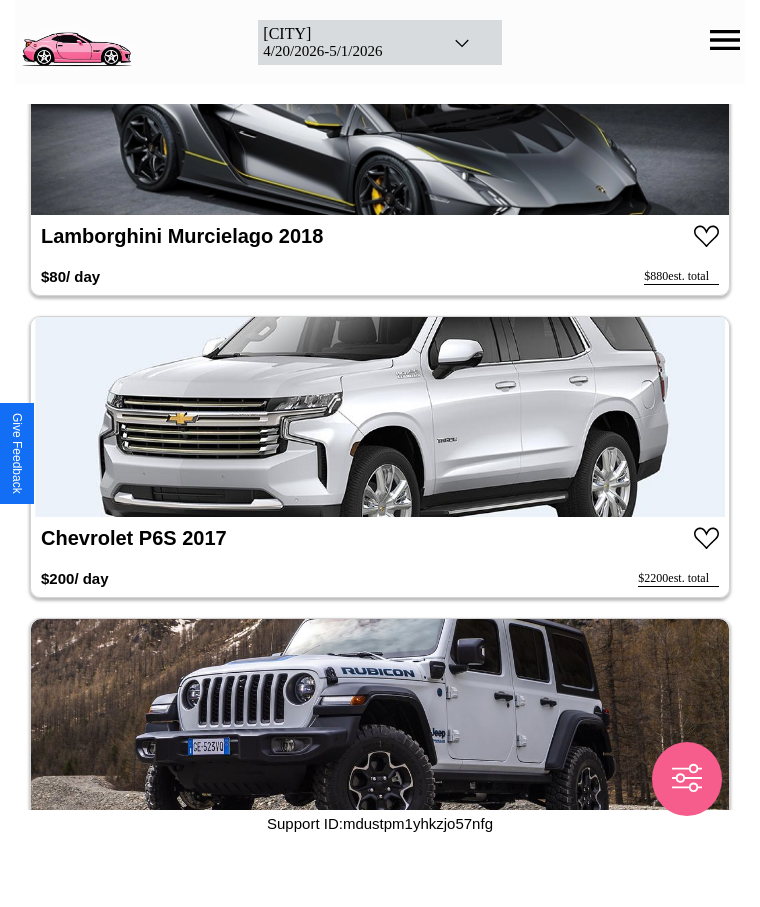 click at bounding box center (380, 417) 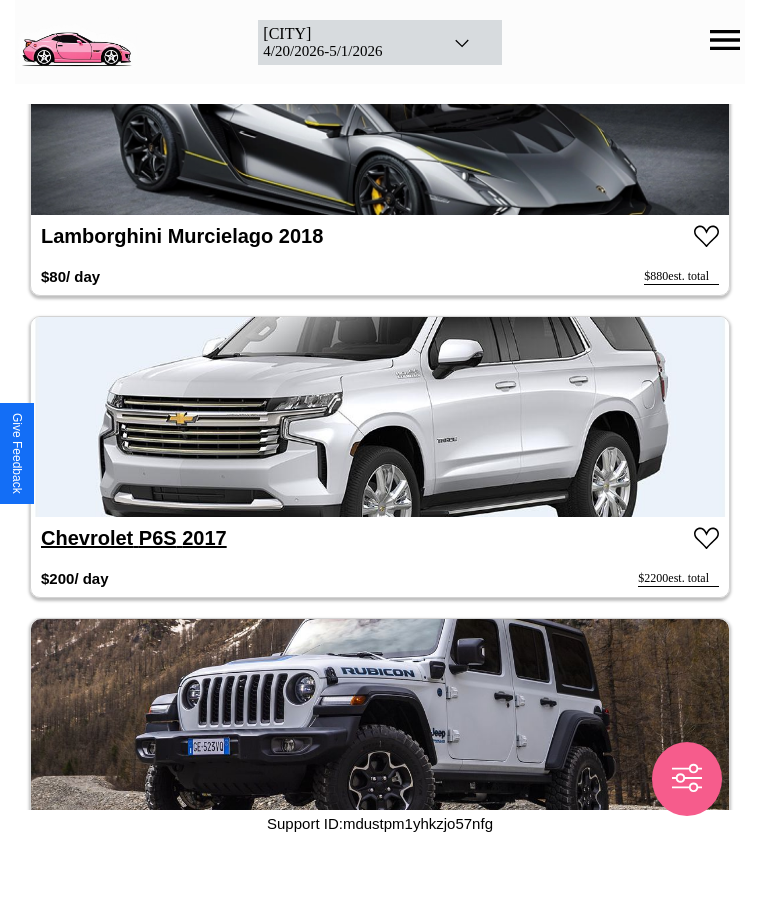 click on "Chevrolet   P6S   2017" at bounding box center (134, 538) 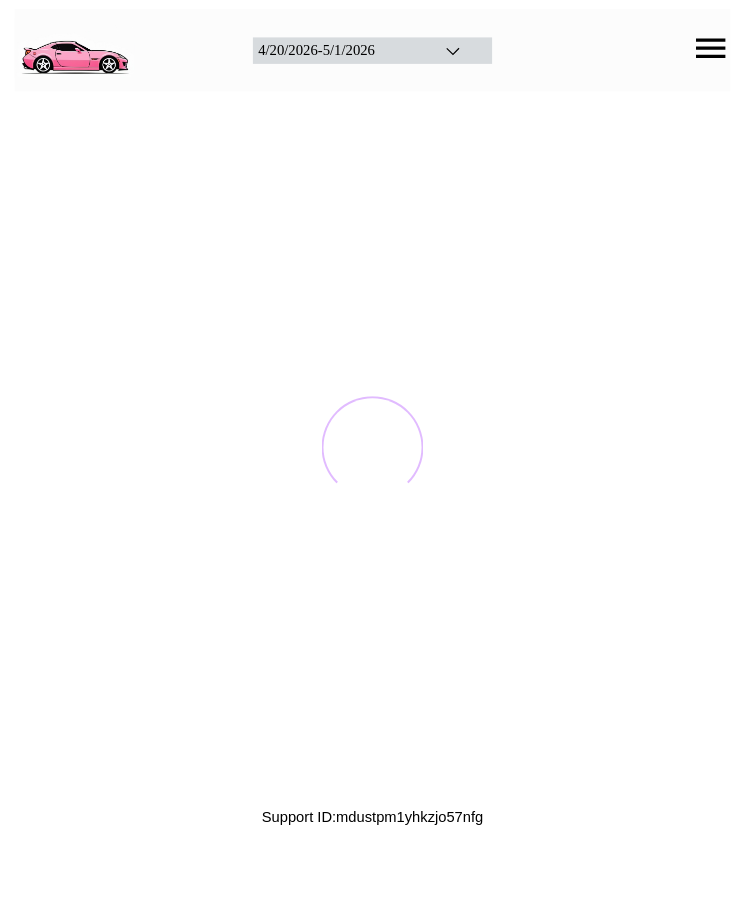 scroll, scrollTop: 0, scrollLeft: 0, axis: both 